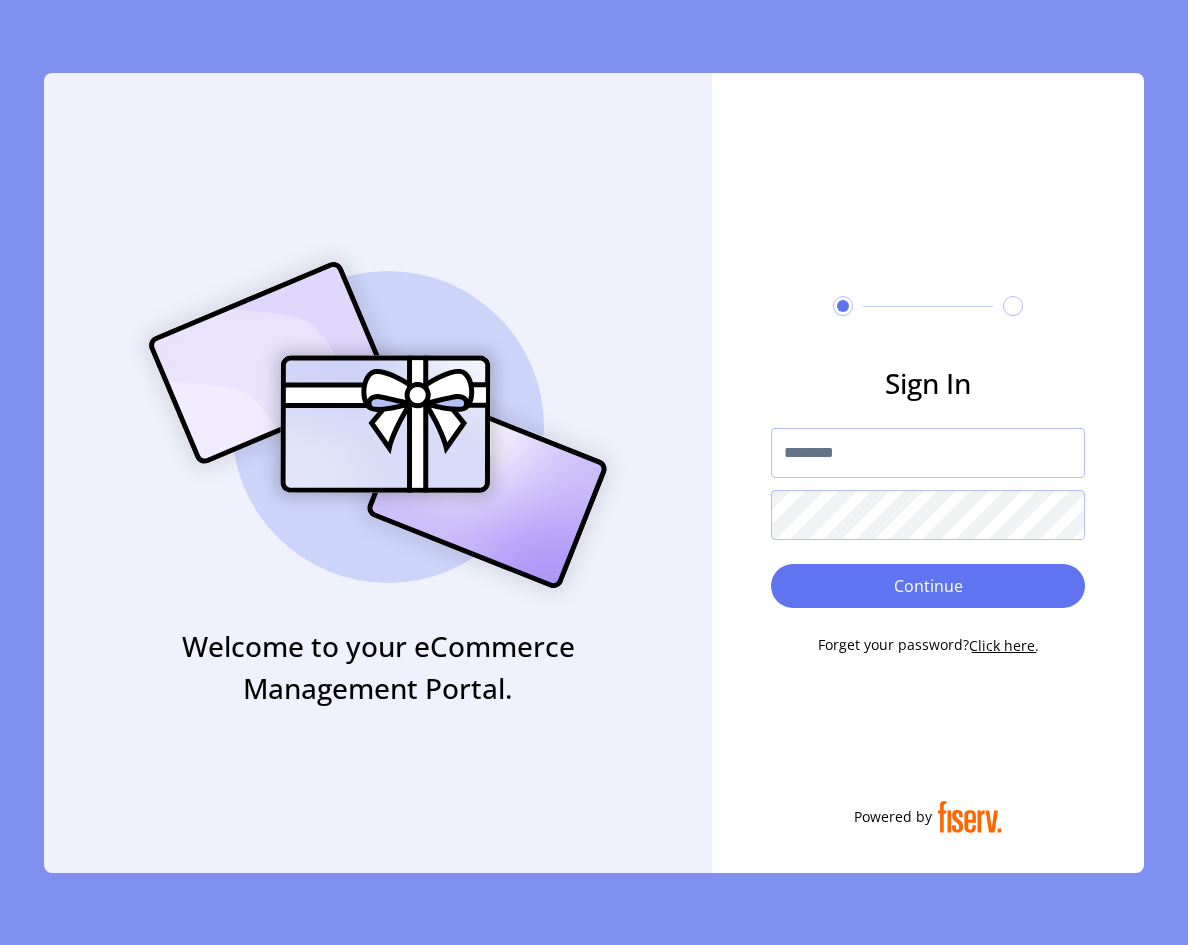 click at bounding box center [928, 453] 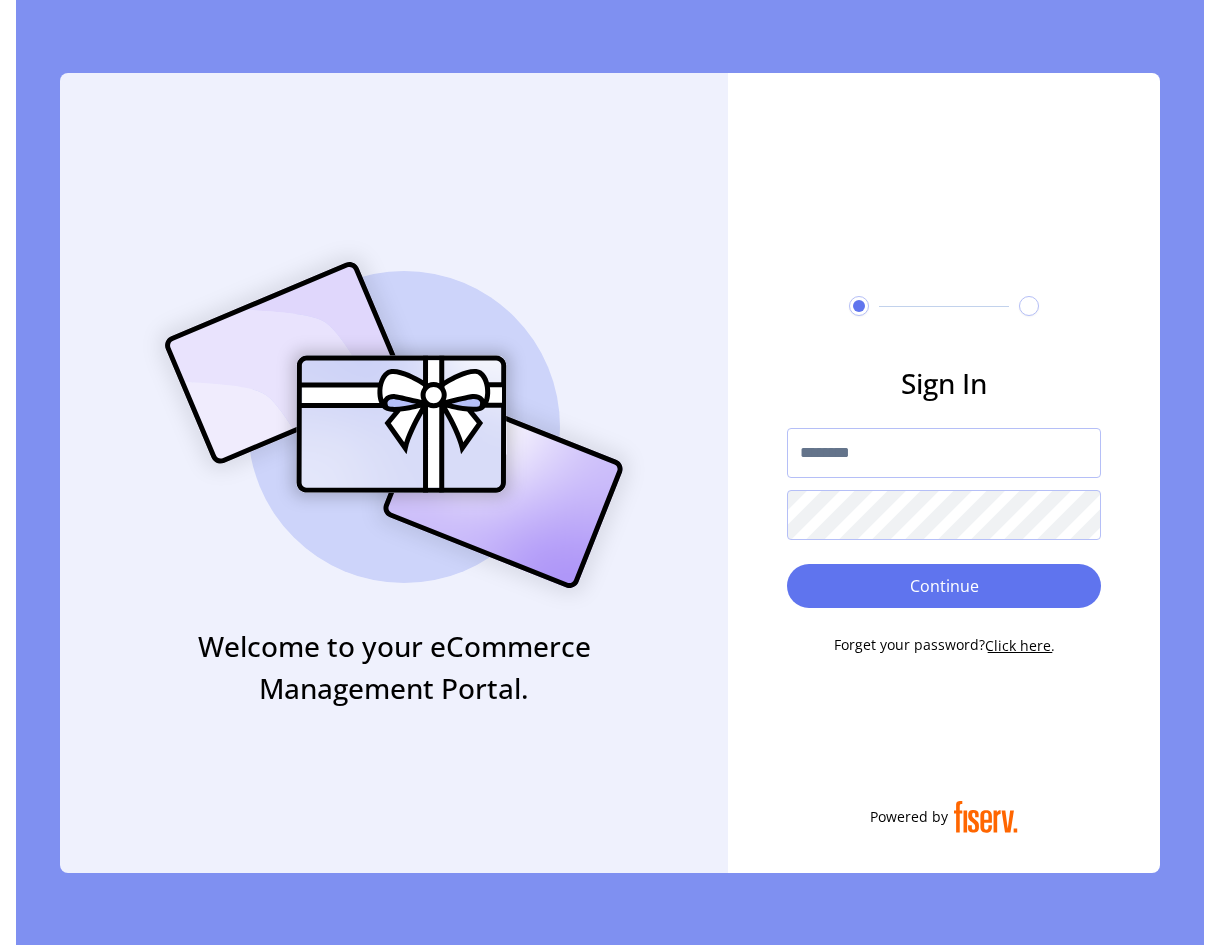 scroll, scrollTop: 0, scrollLeft: 0, axis: both 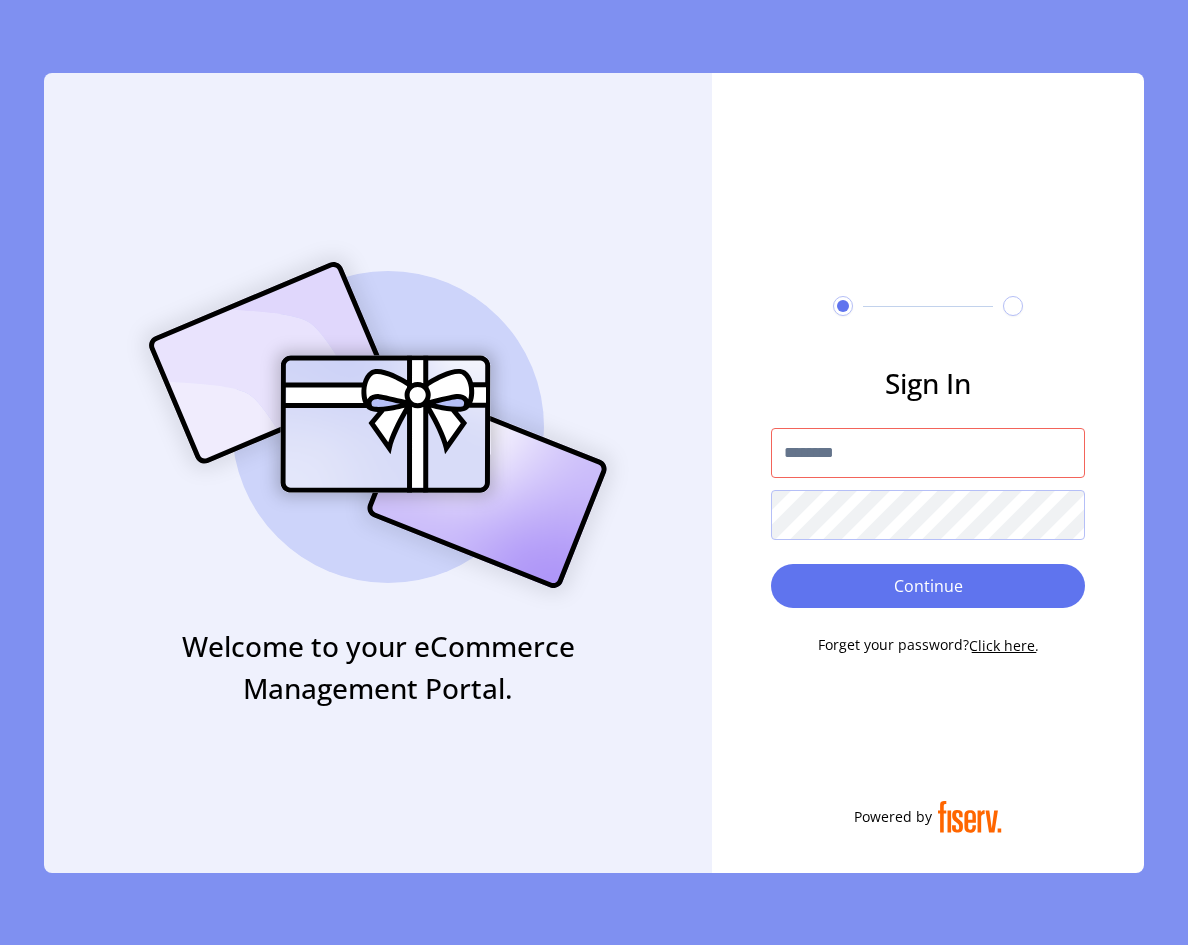 click at bounding box center [928, 453] 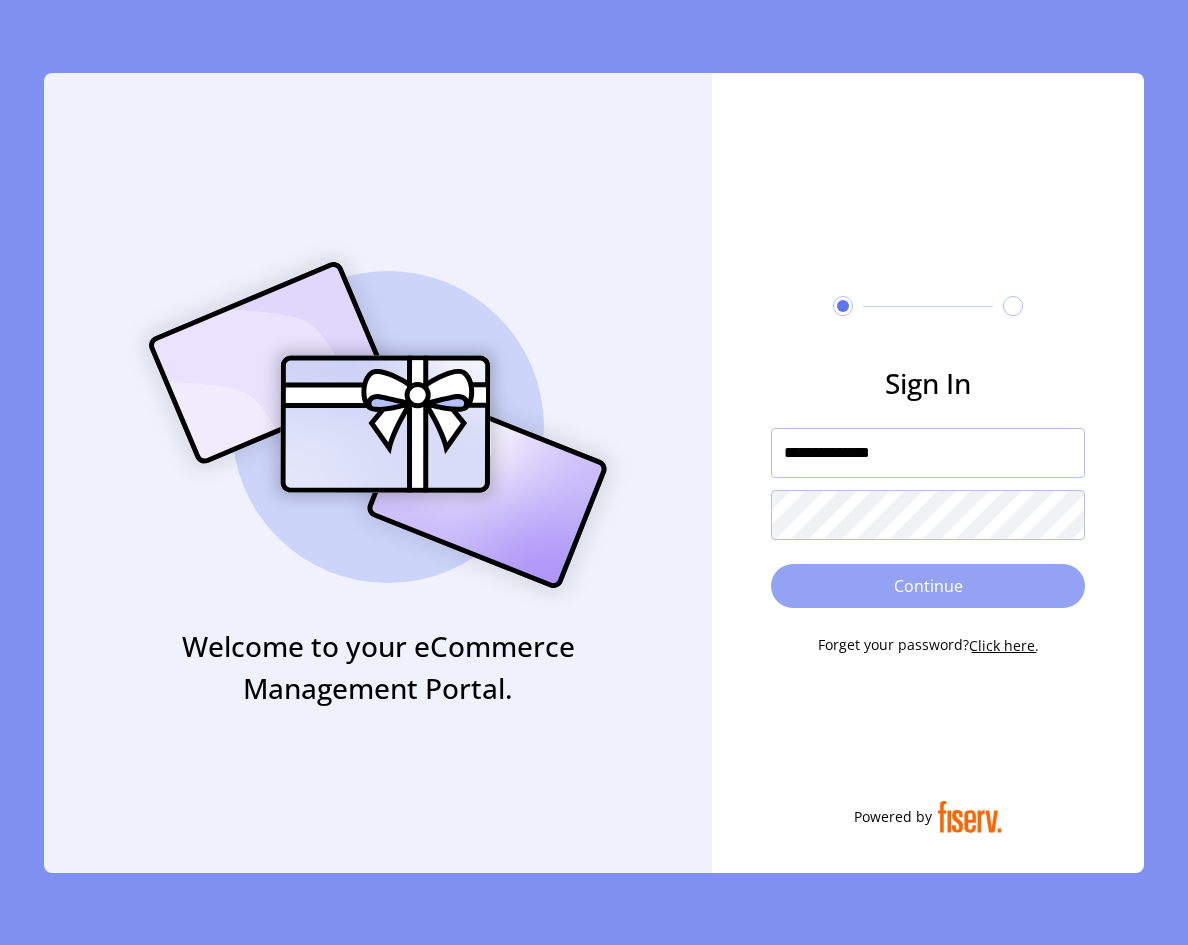 type on "**********" 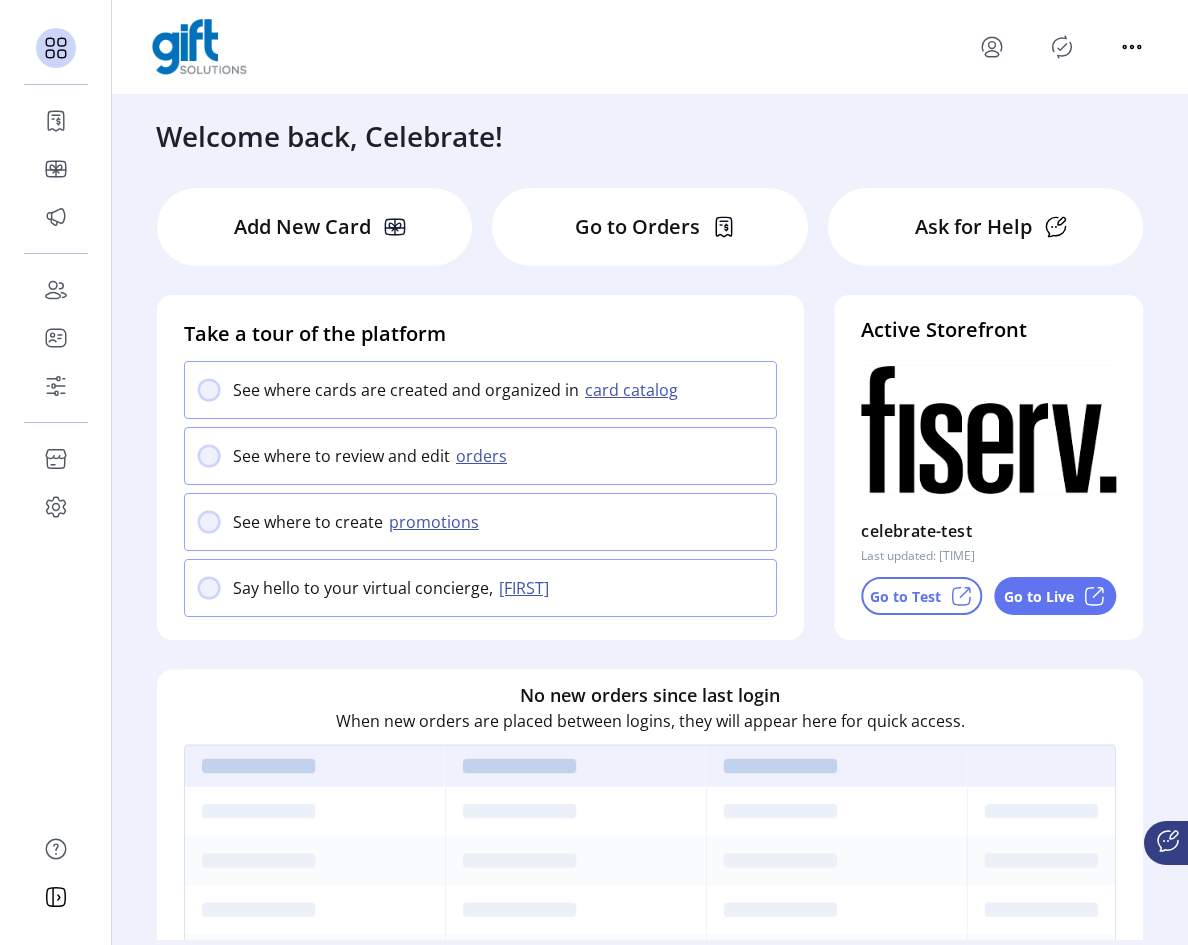 click 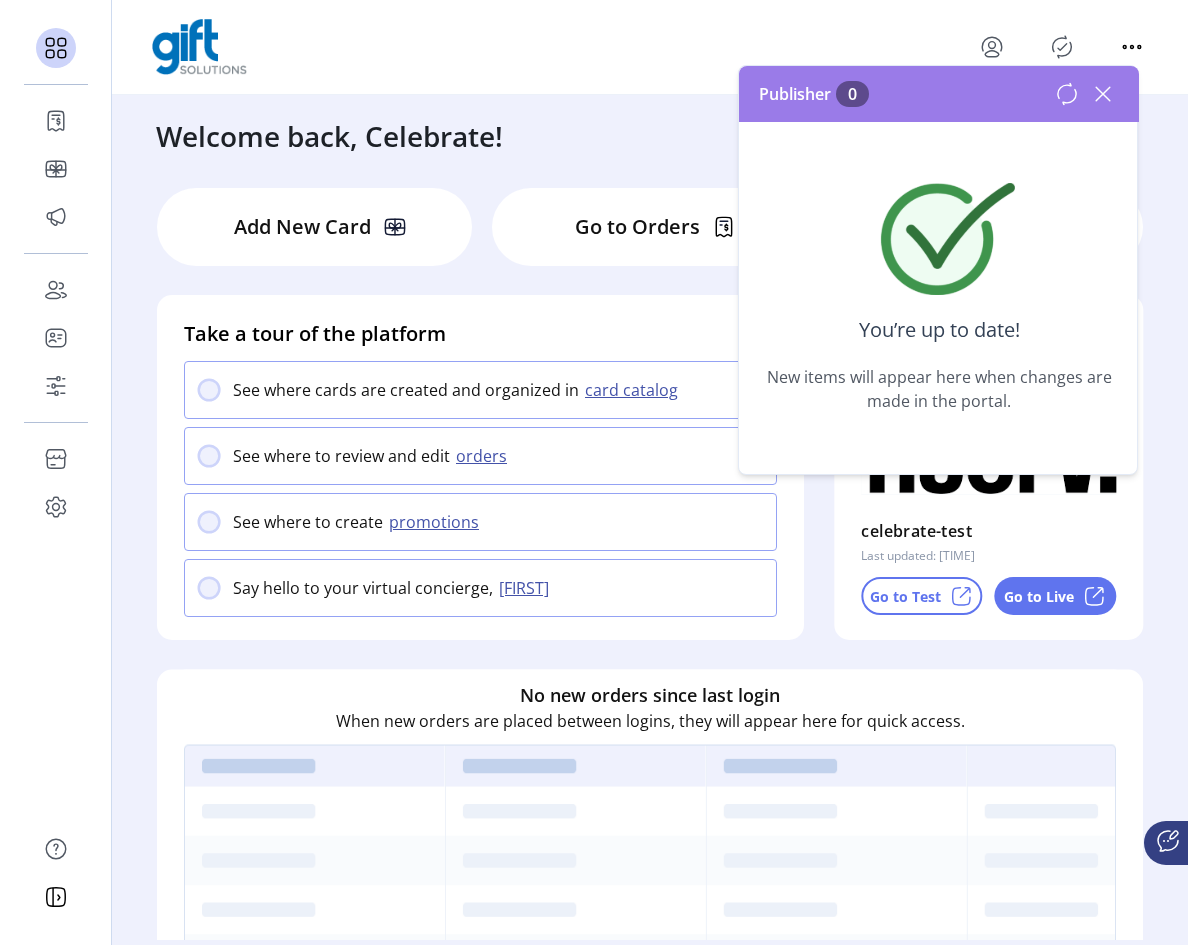click 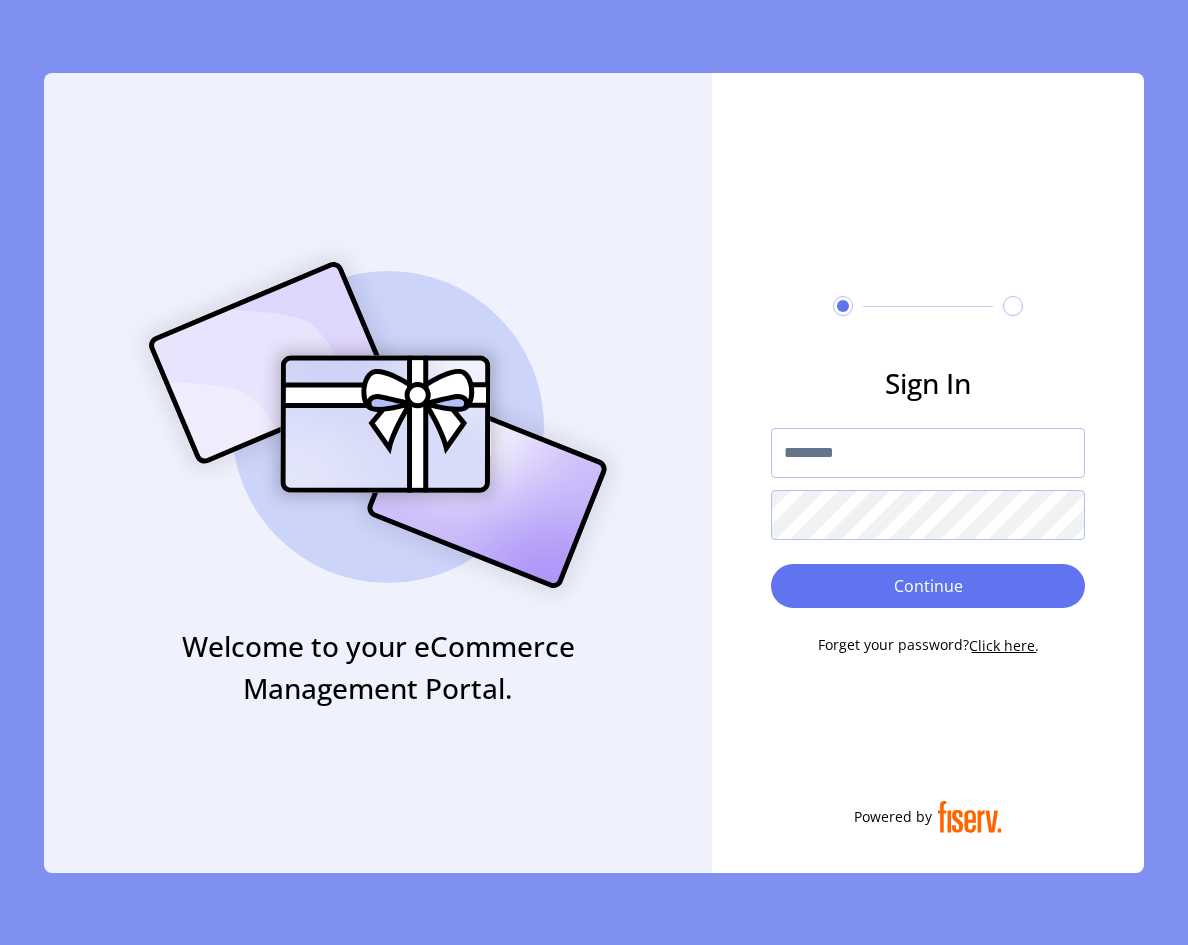 click at bounding box center [928, 453] 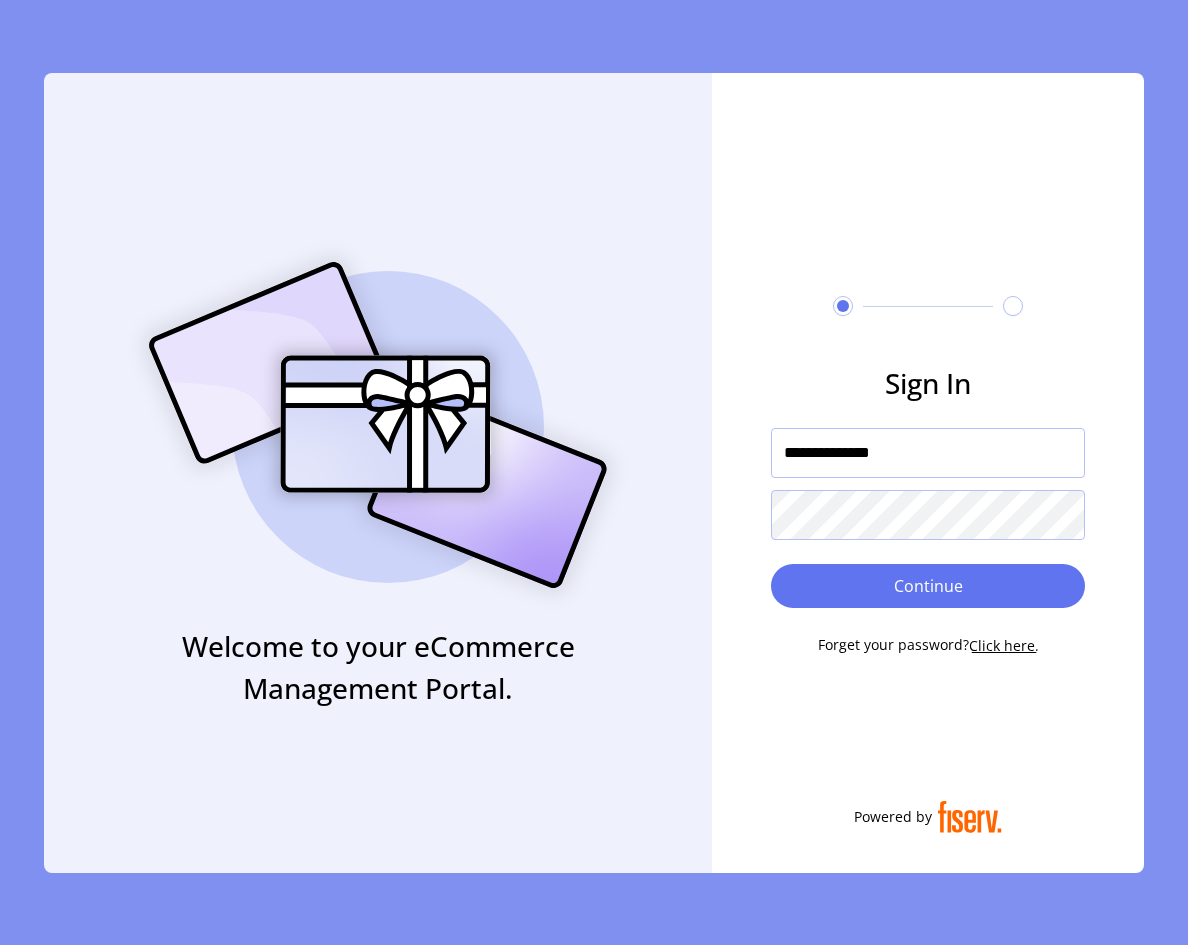 type on "**********" 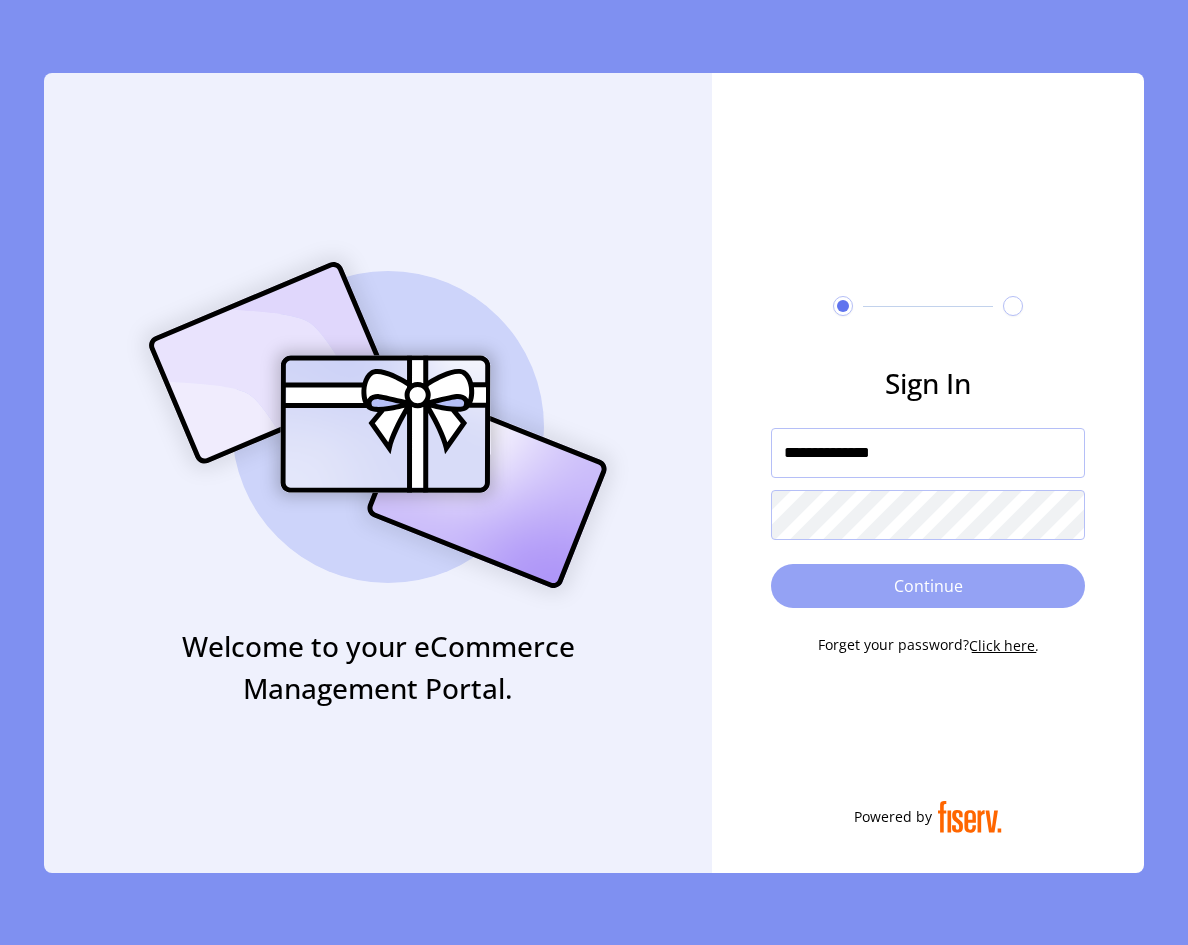 click on "Continue" at bounding box center [928, 586] 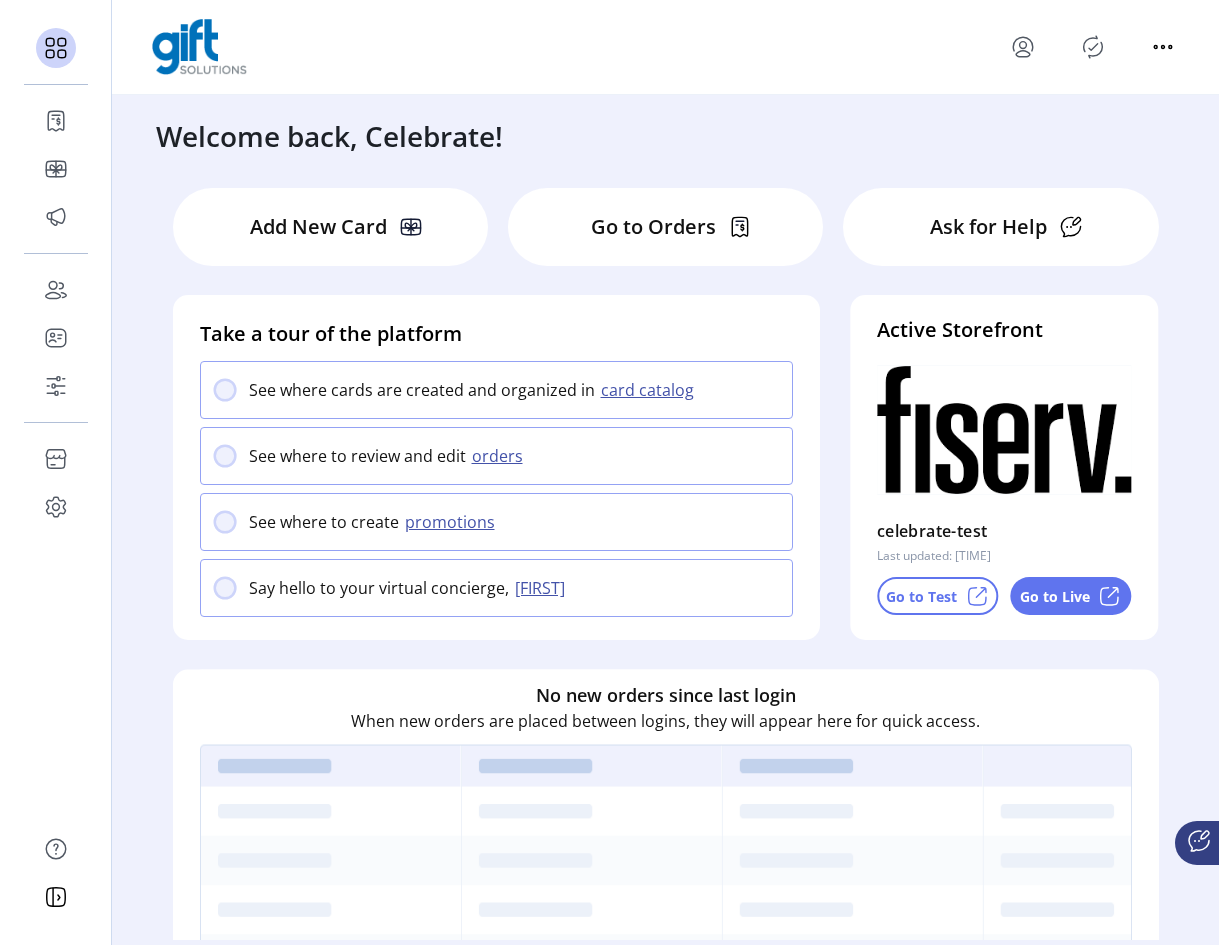 click 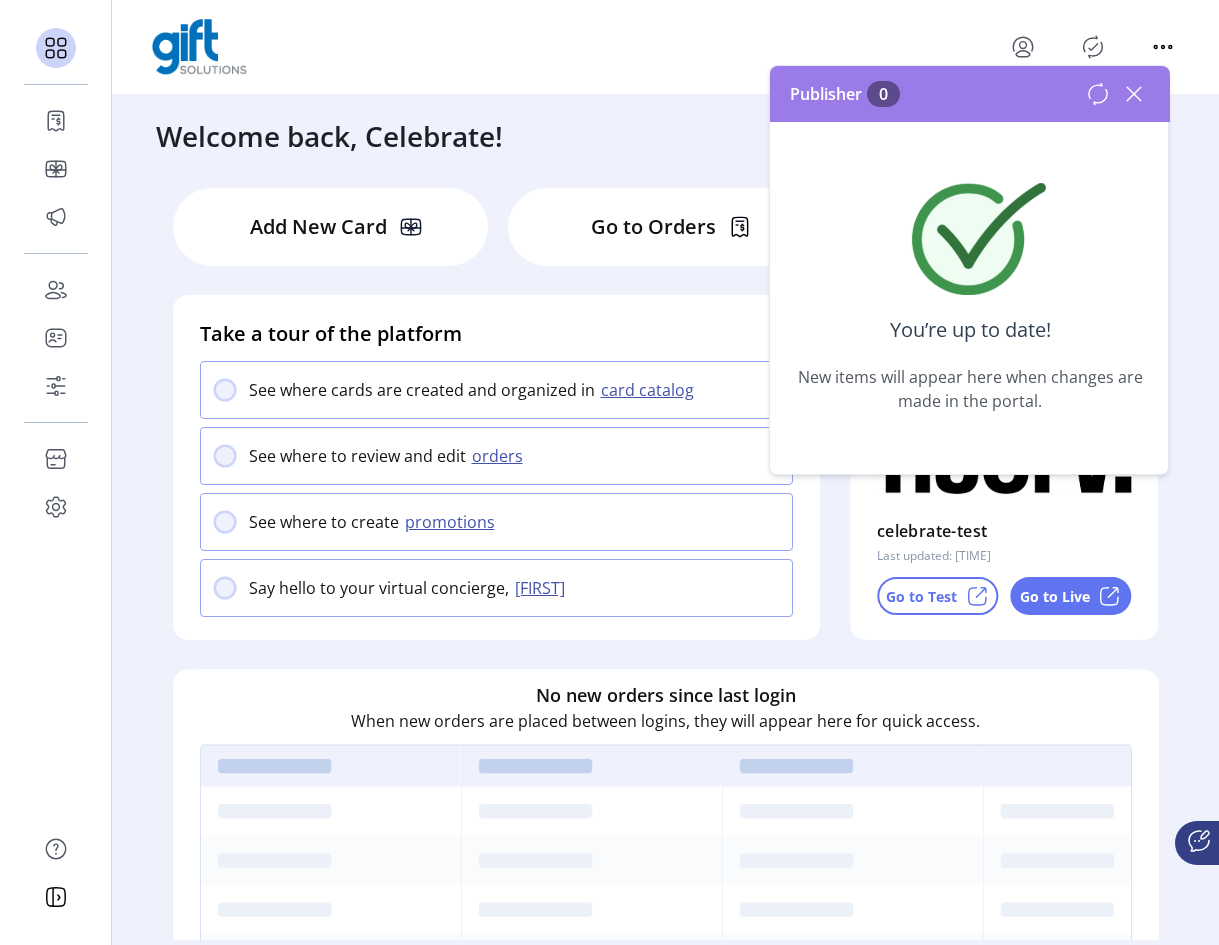 click 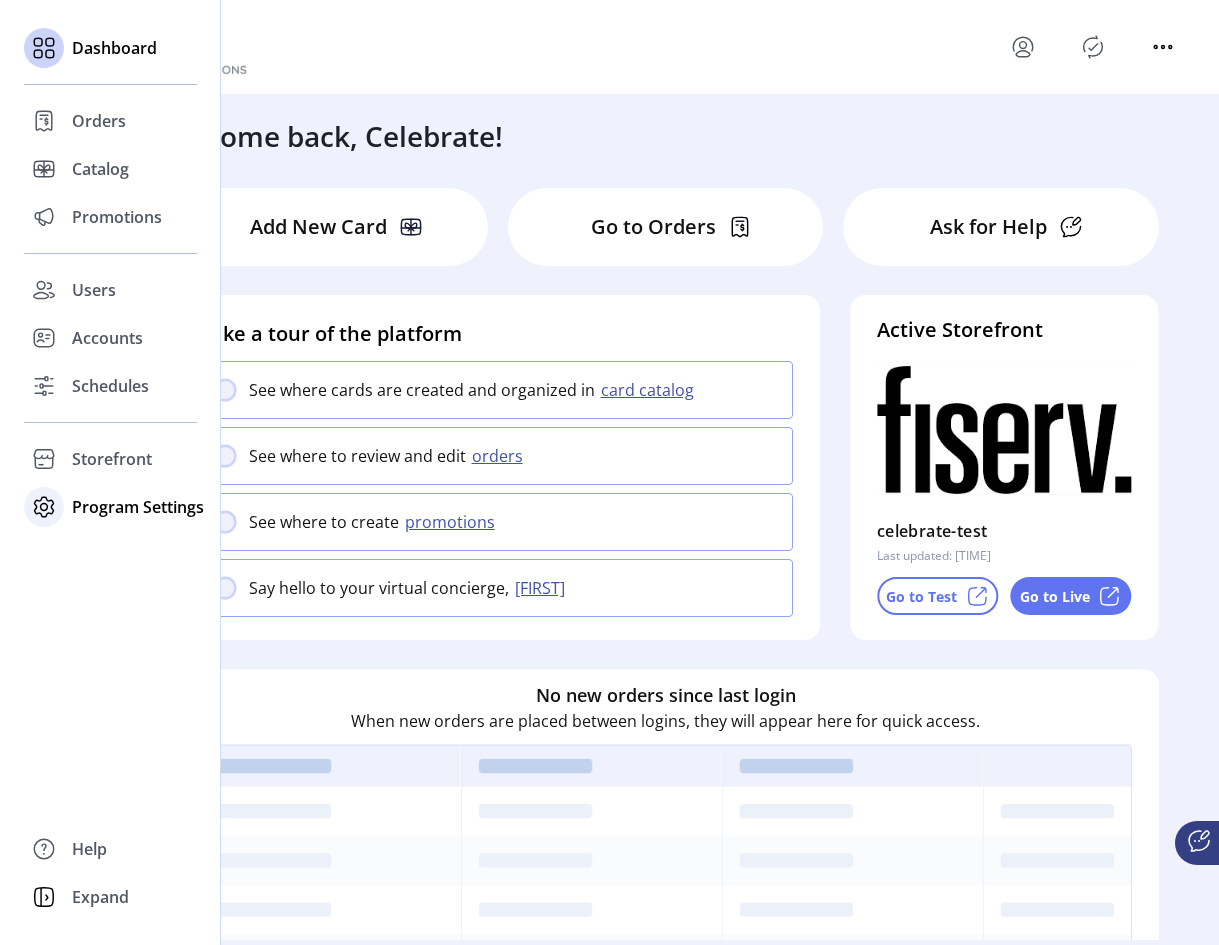 click on "Program Settings" 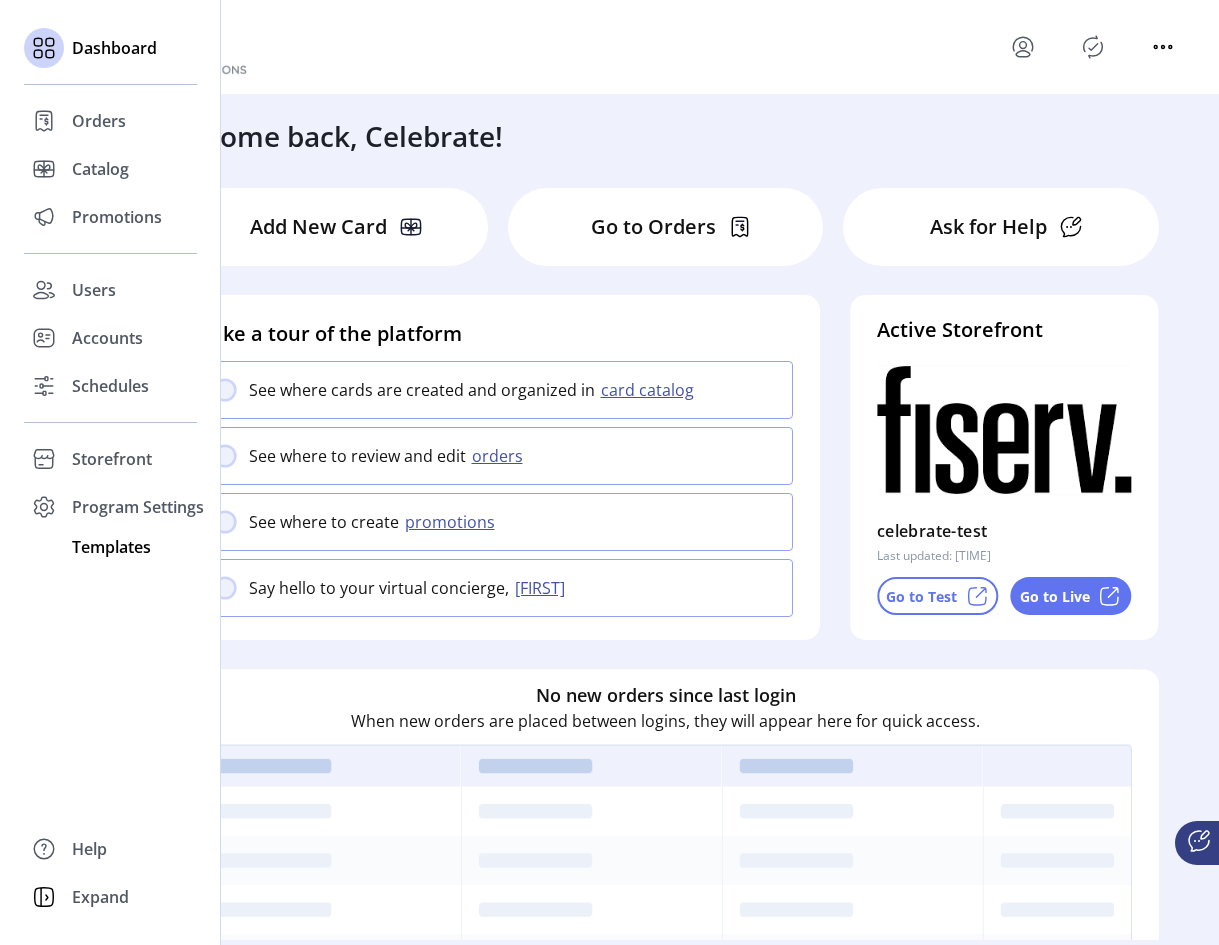 click on "Templates" 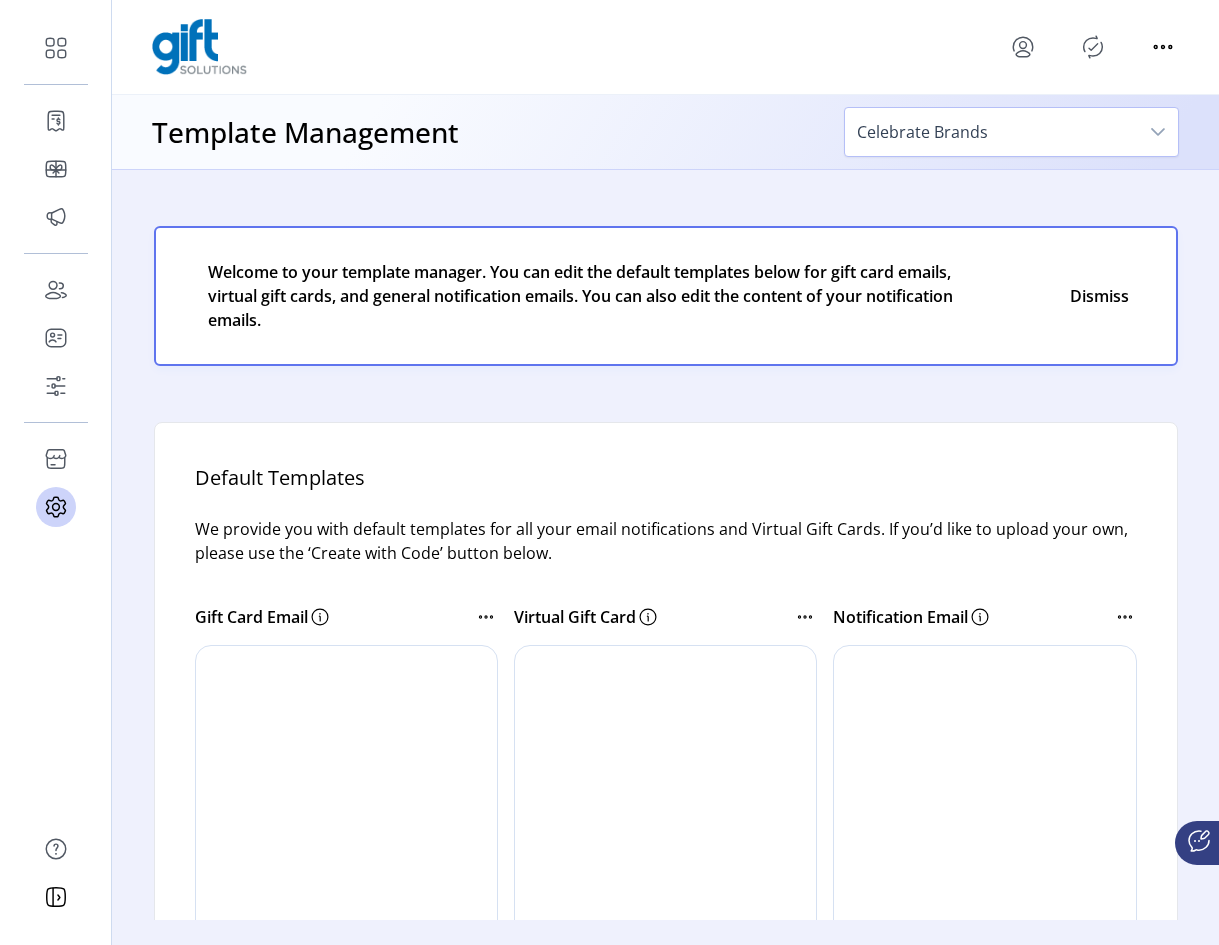 scroll, scrollTop: 700, scrollLeft: 0, axis: vertical 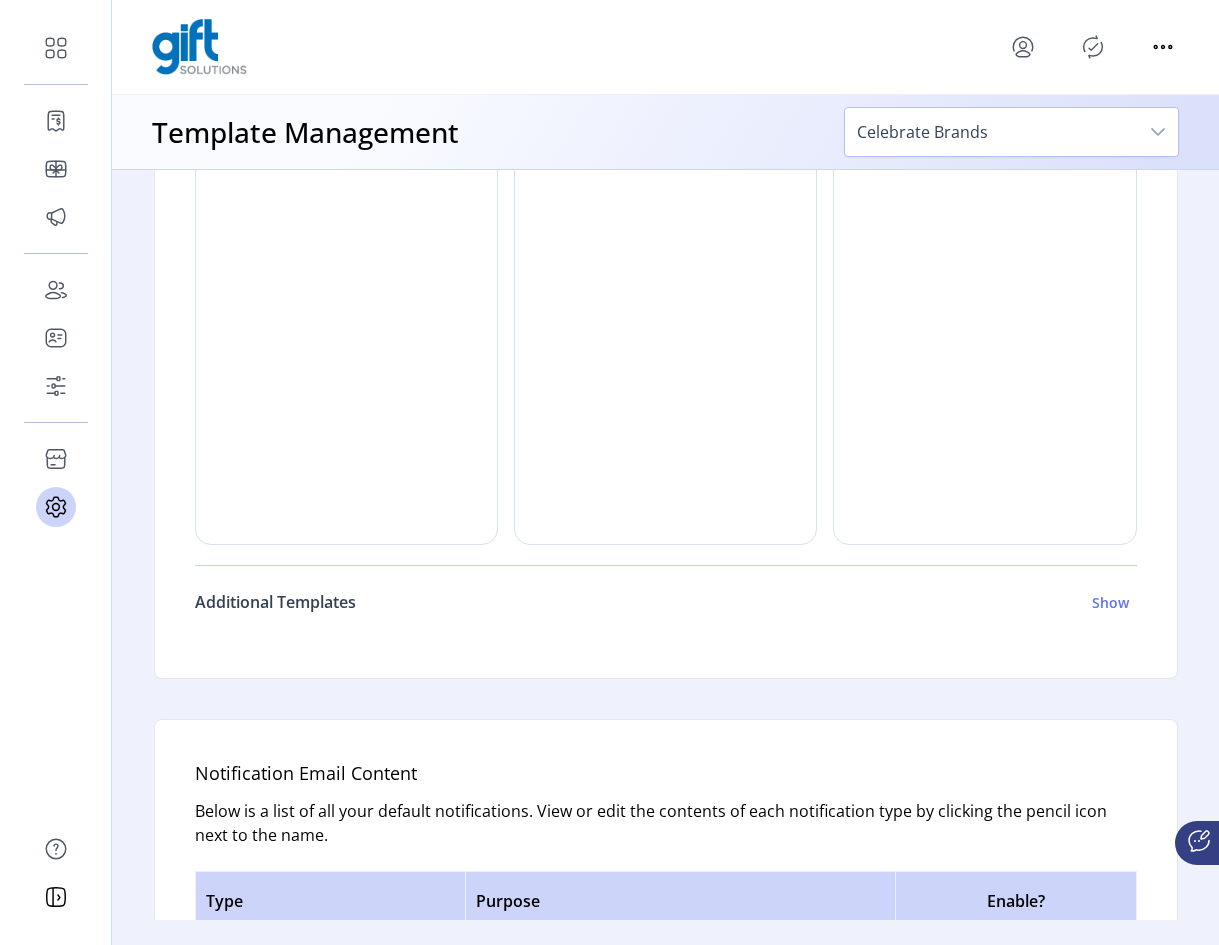 click on "Show" at bounding box center [1110, 602] 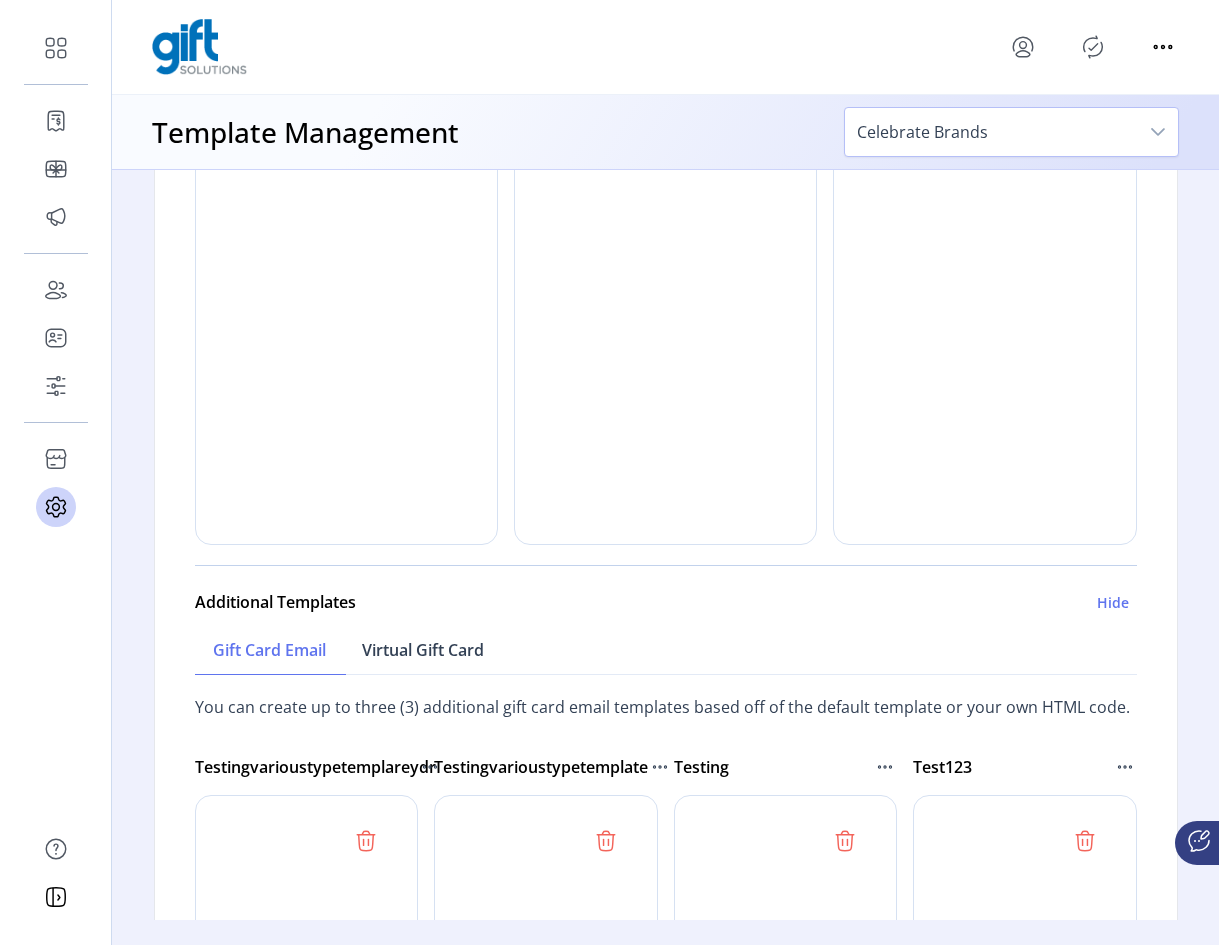 click on "Virtual Gift Card" at bounding box center [423, 650] 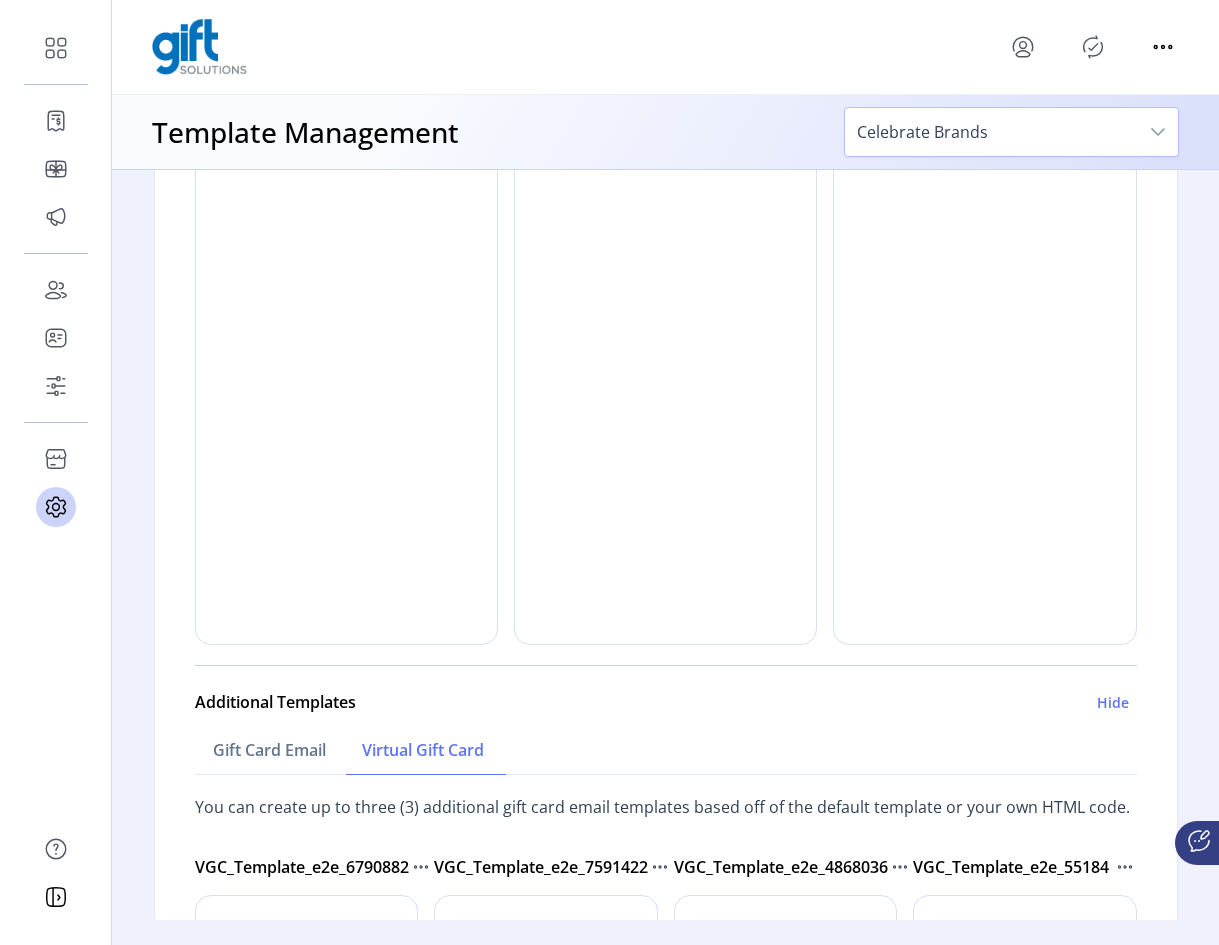 scroll, scrollTop: 1400, scrollLeft: 0, axis: vertical 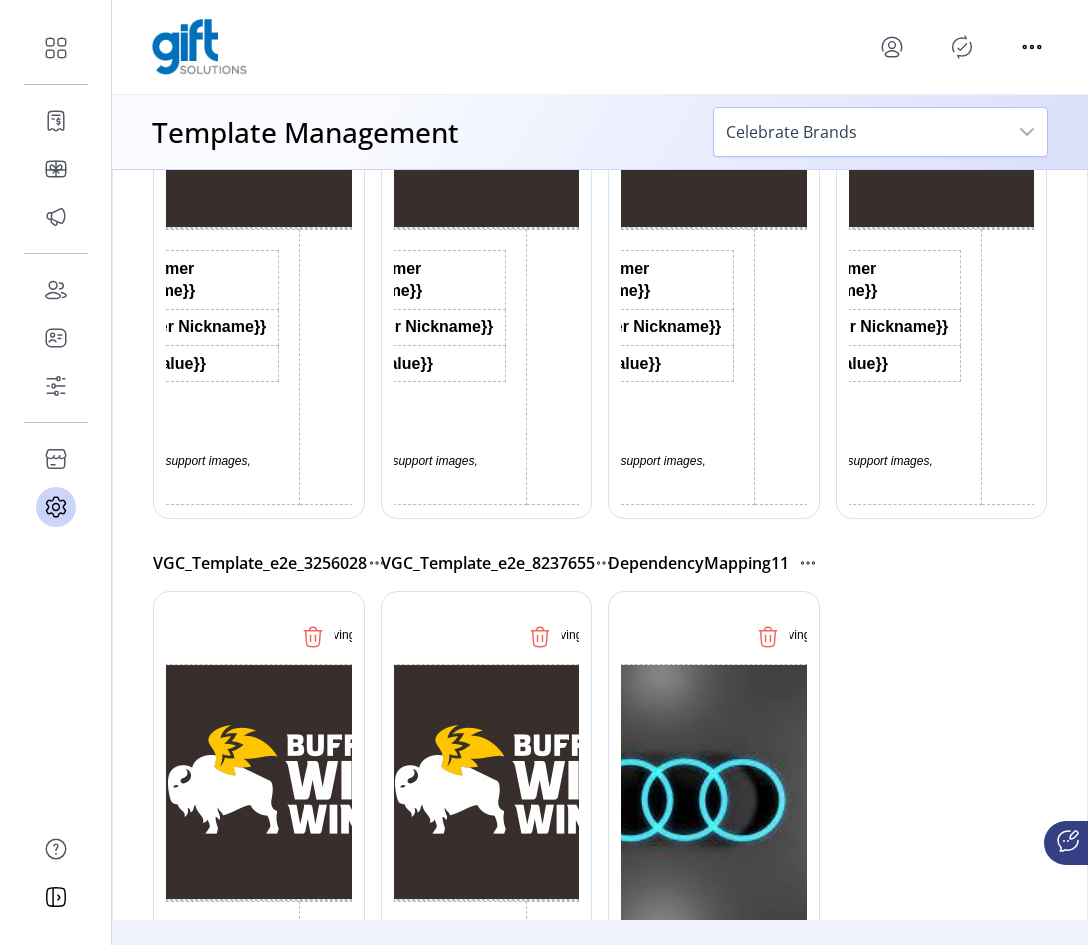 click at bounding box center [296, 782] 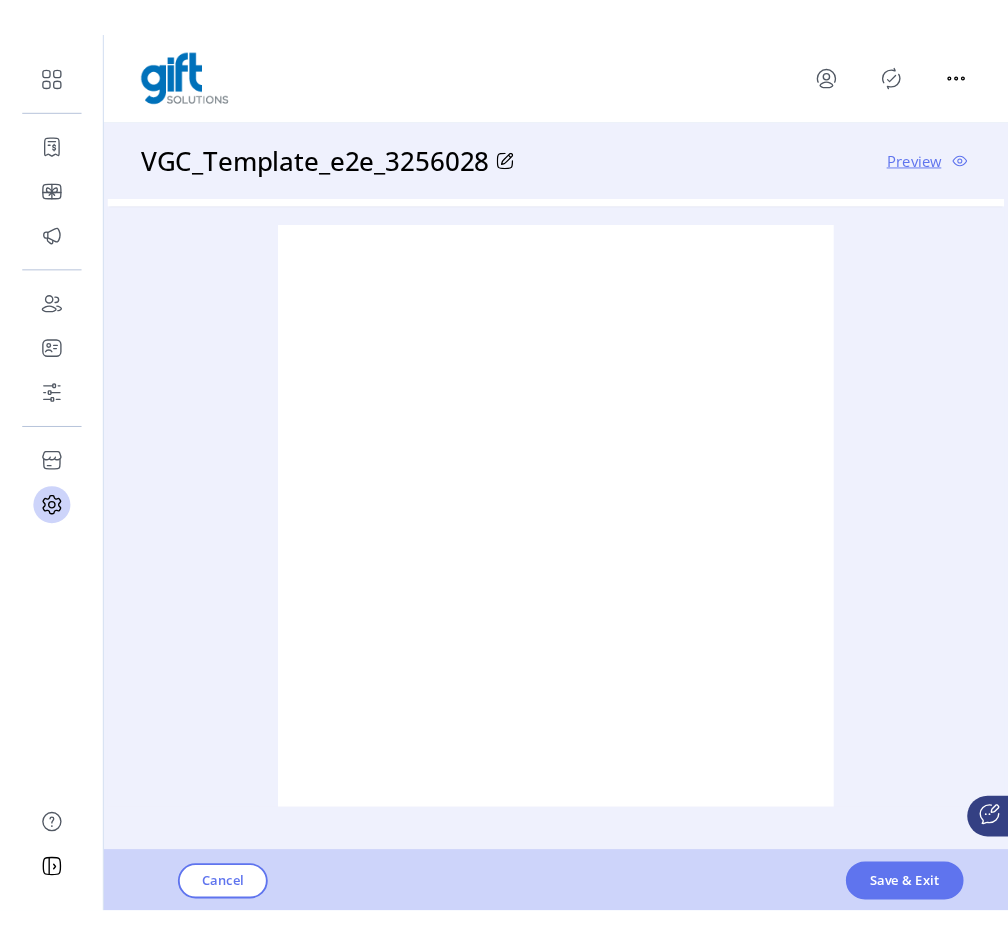 scroll, scrollTop: 0, scrollLeft: 0, axis: both 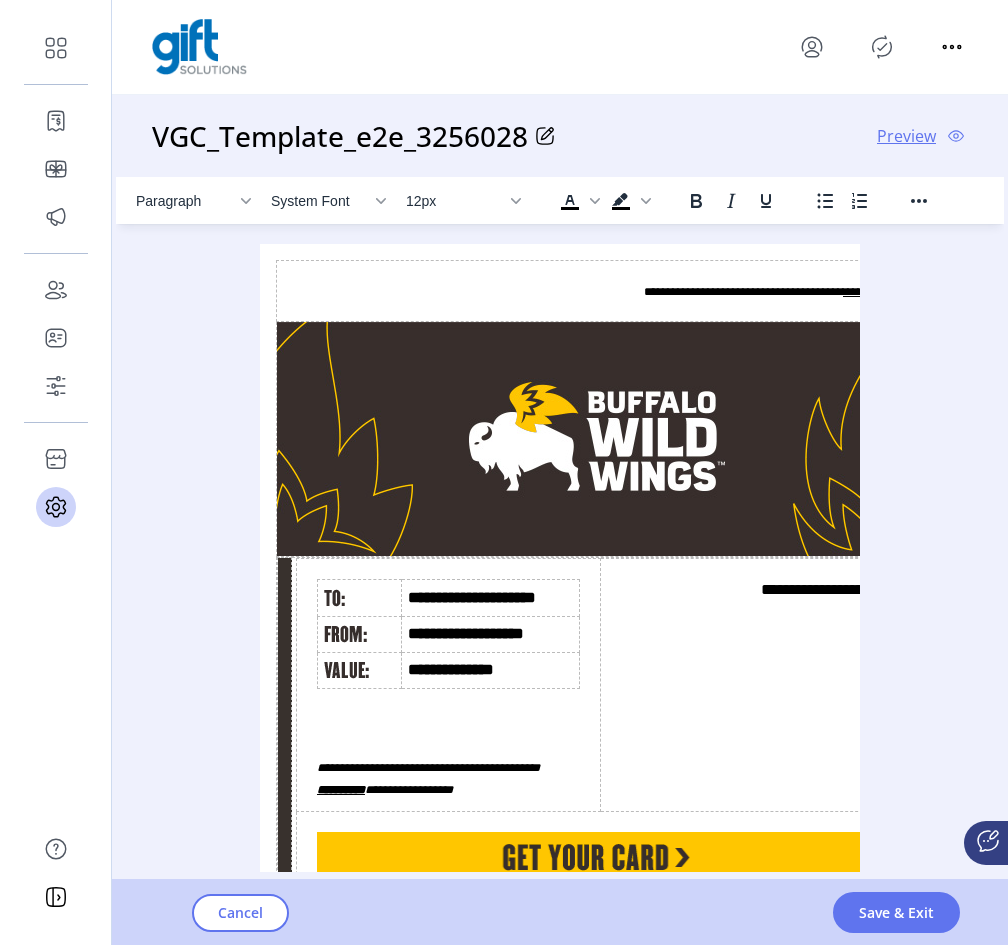click 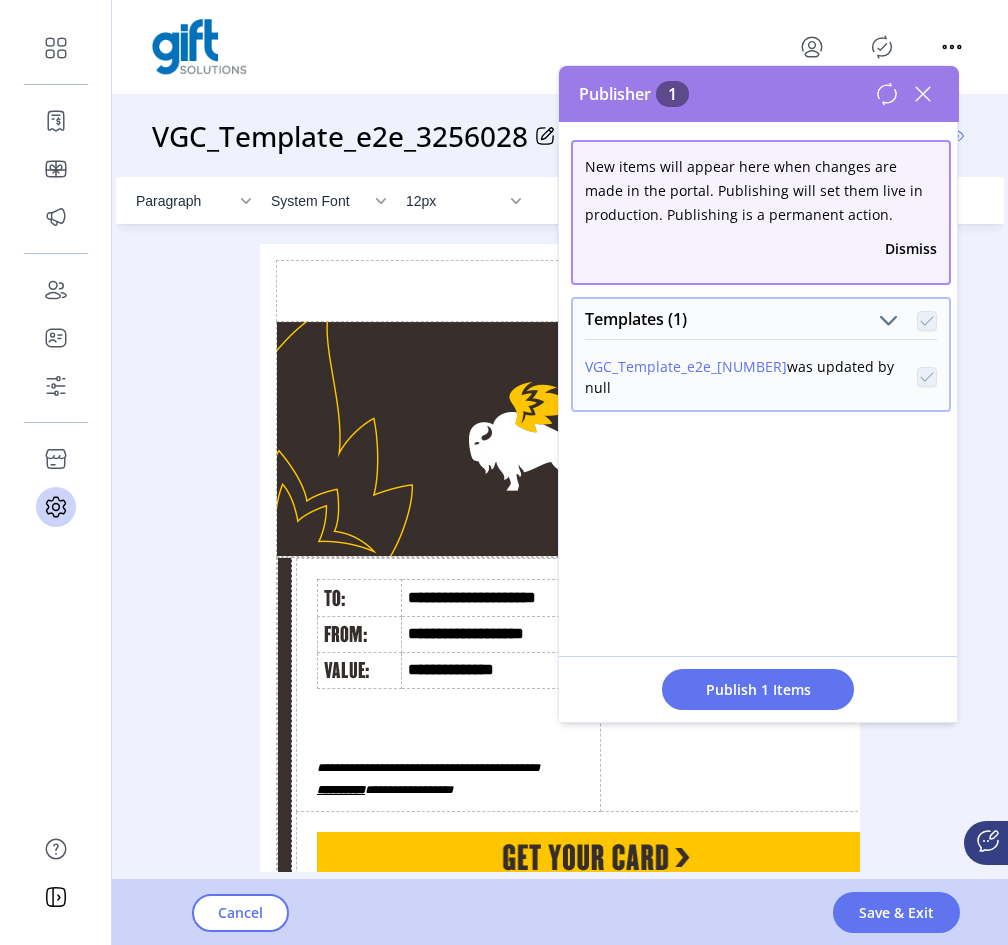 click 